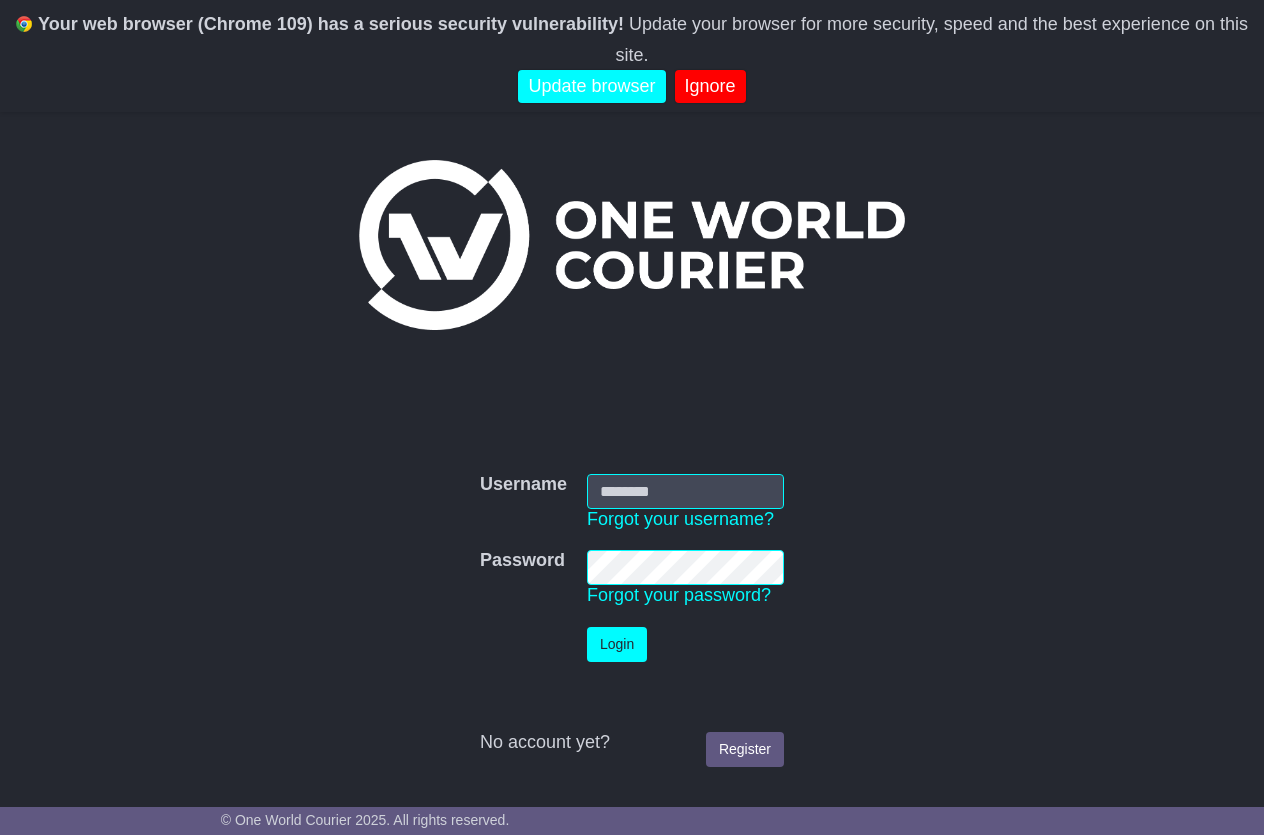 scroll, scrollTop: 0, scrollLeft: 0, axis: both 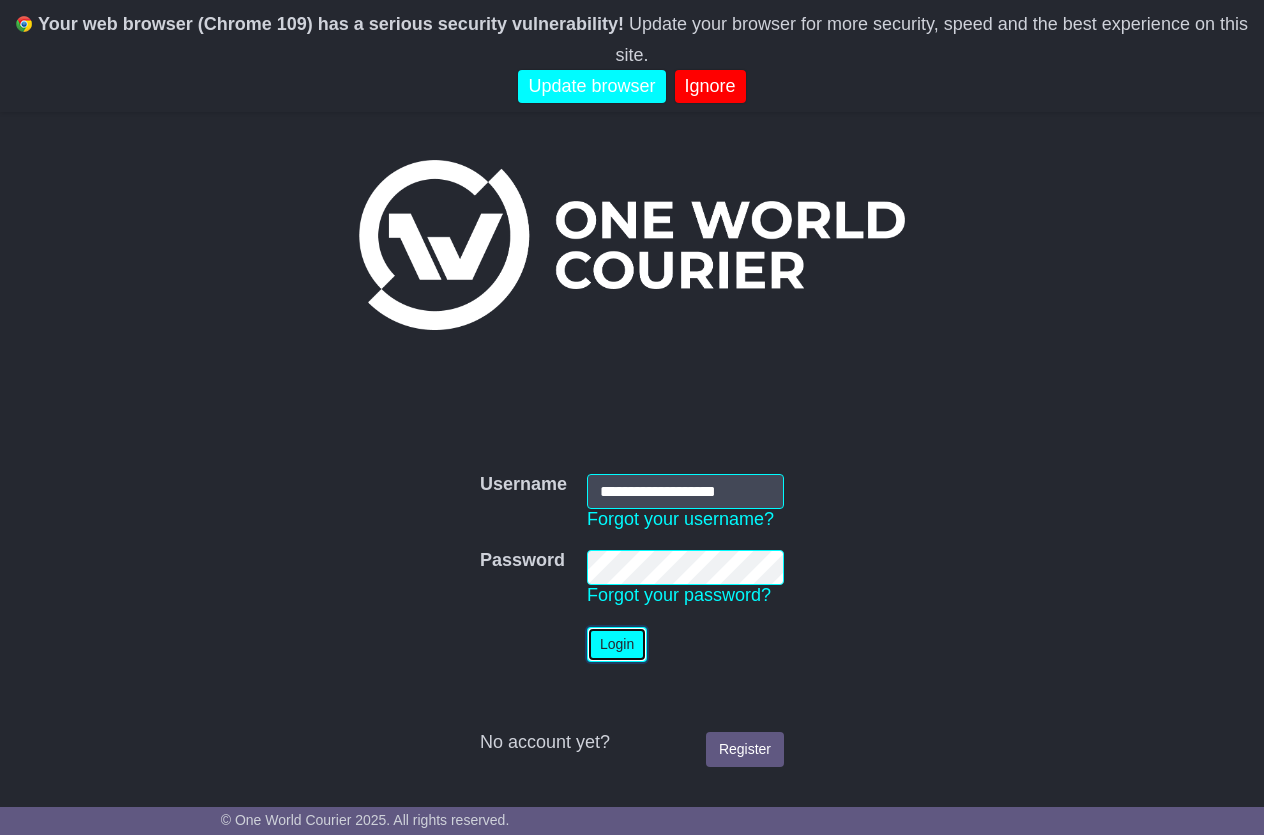 click on "Login" at bounding box center [617, 644] 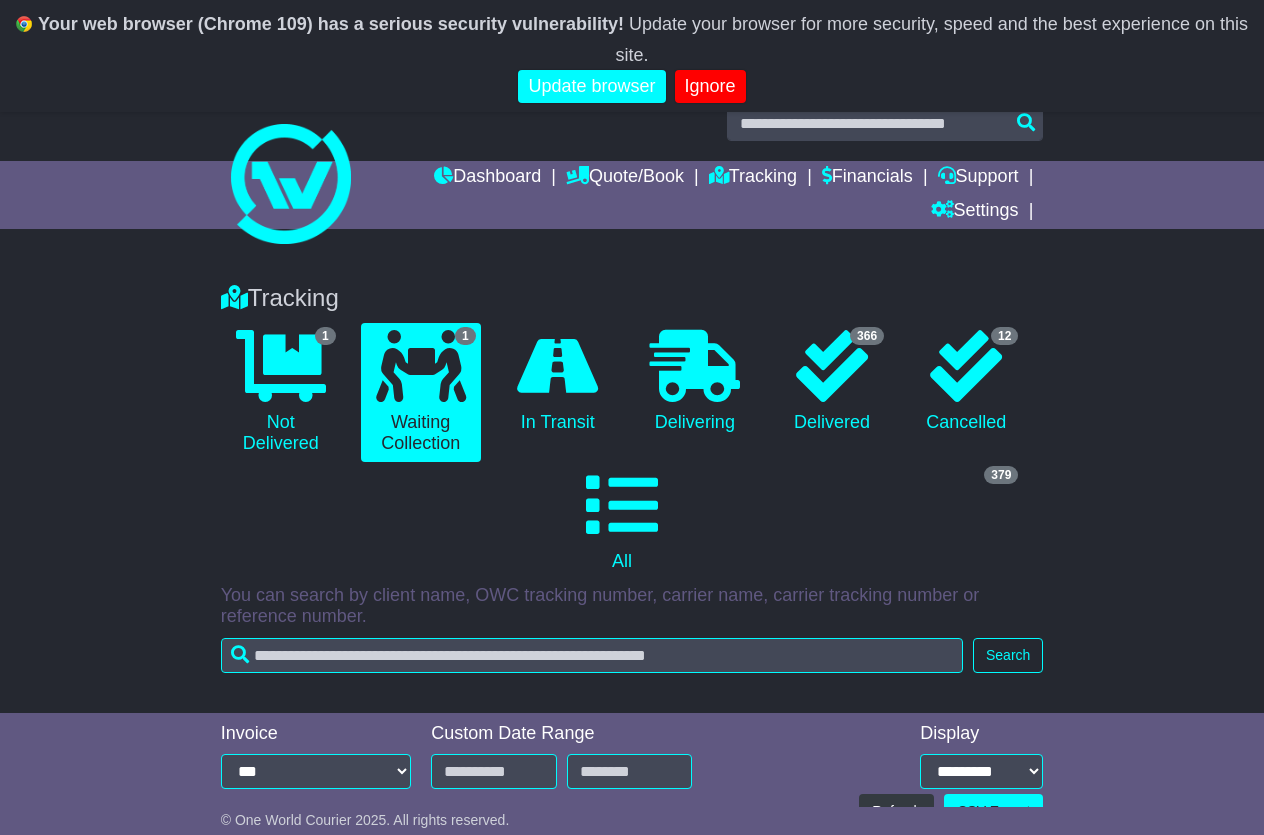 scroll, scrollTop: 145, scrollLeft: 0, axis: vertical 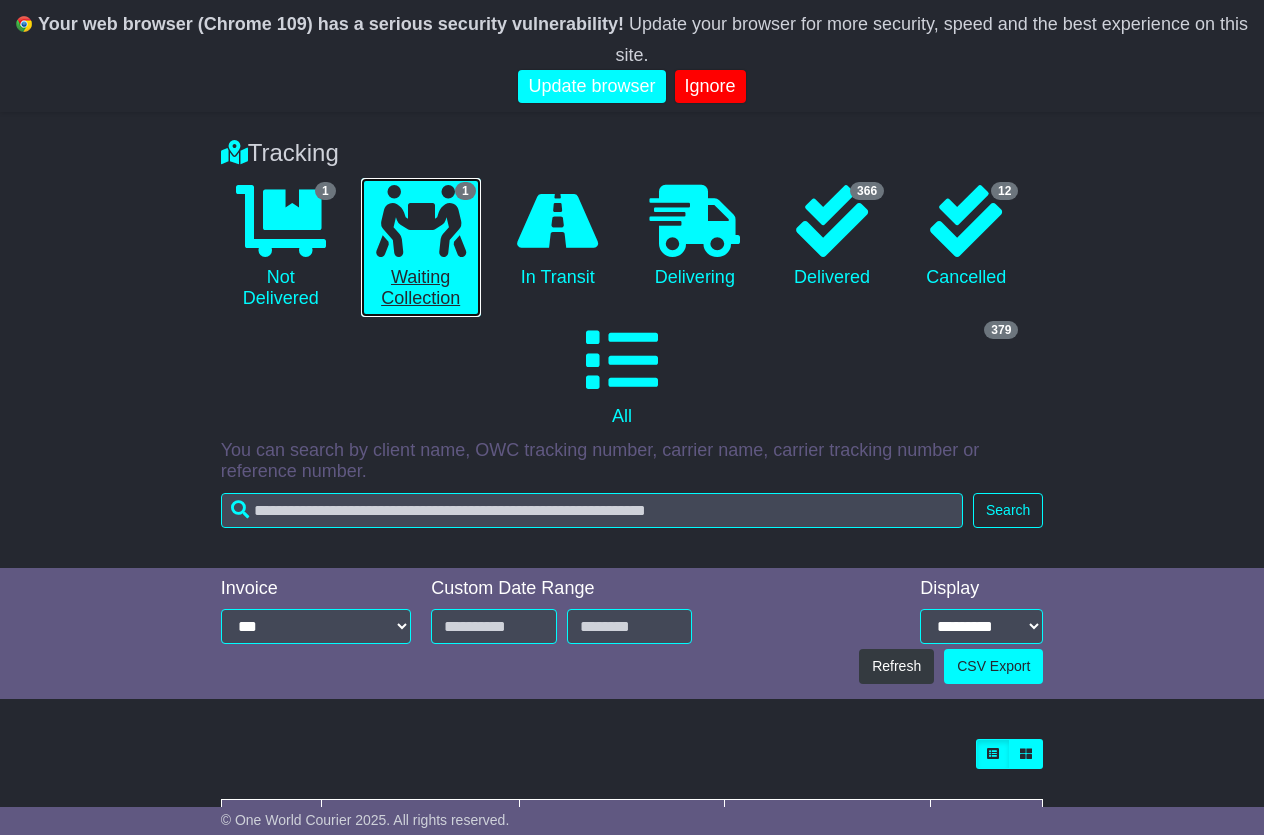 click on "1
Waiting Collection" at bounding box center [421, 247] 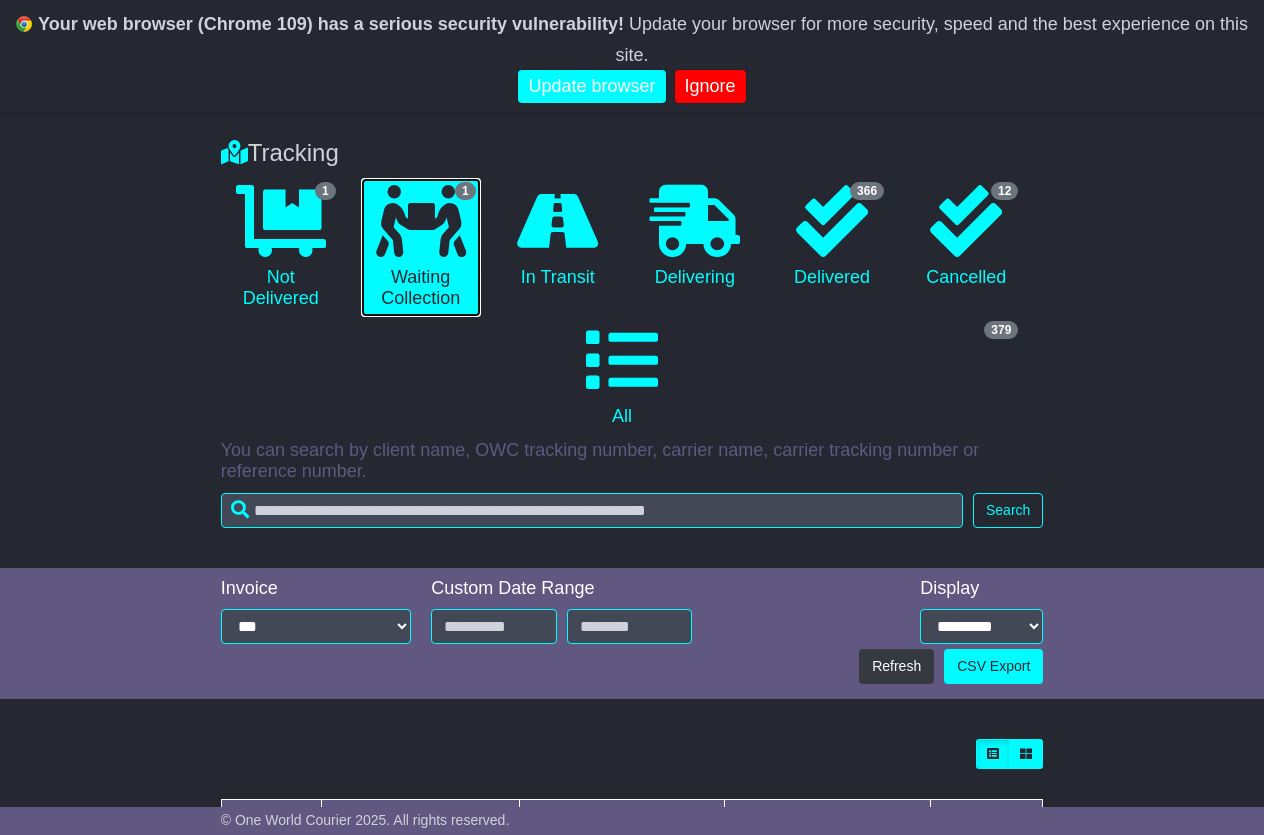 scroll, scrollTop: 326, scrollLeft: 0, axis: vertical 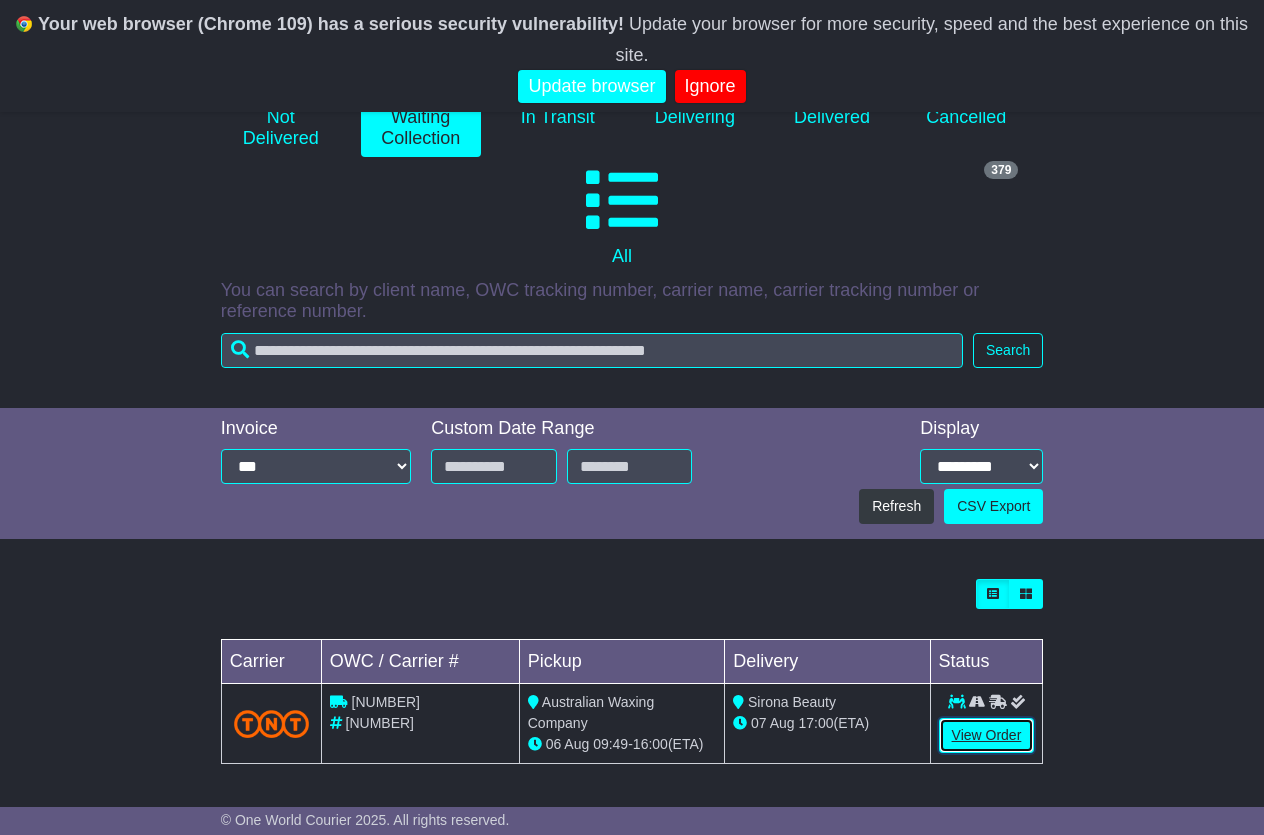 click on "View Order" at bounding box center [987, 735] 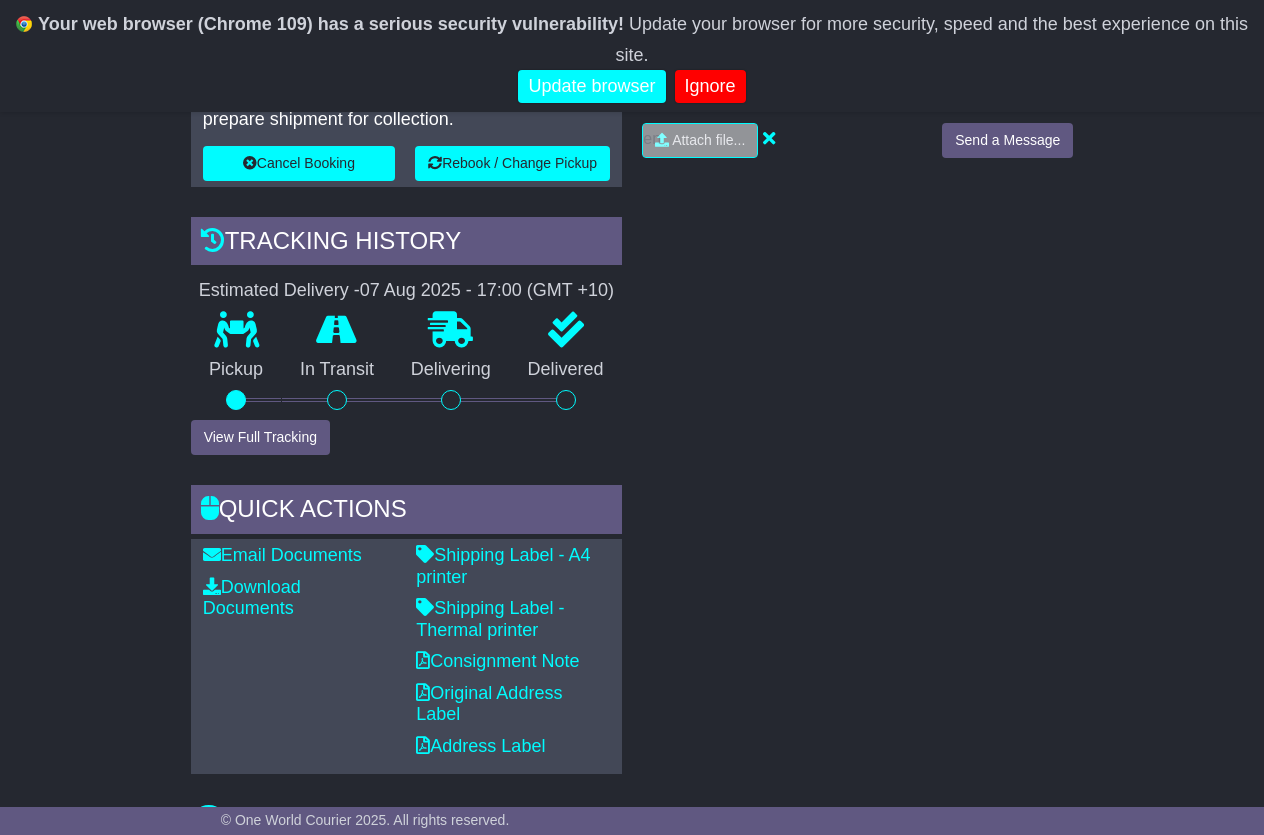 scroll, scrollTop: 600, scrollLeft: 0, axis: vertical 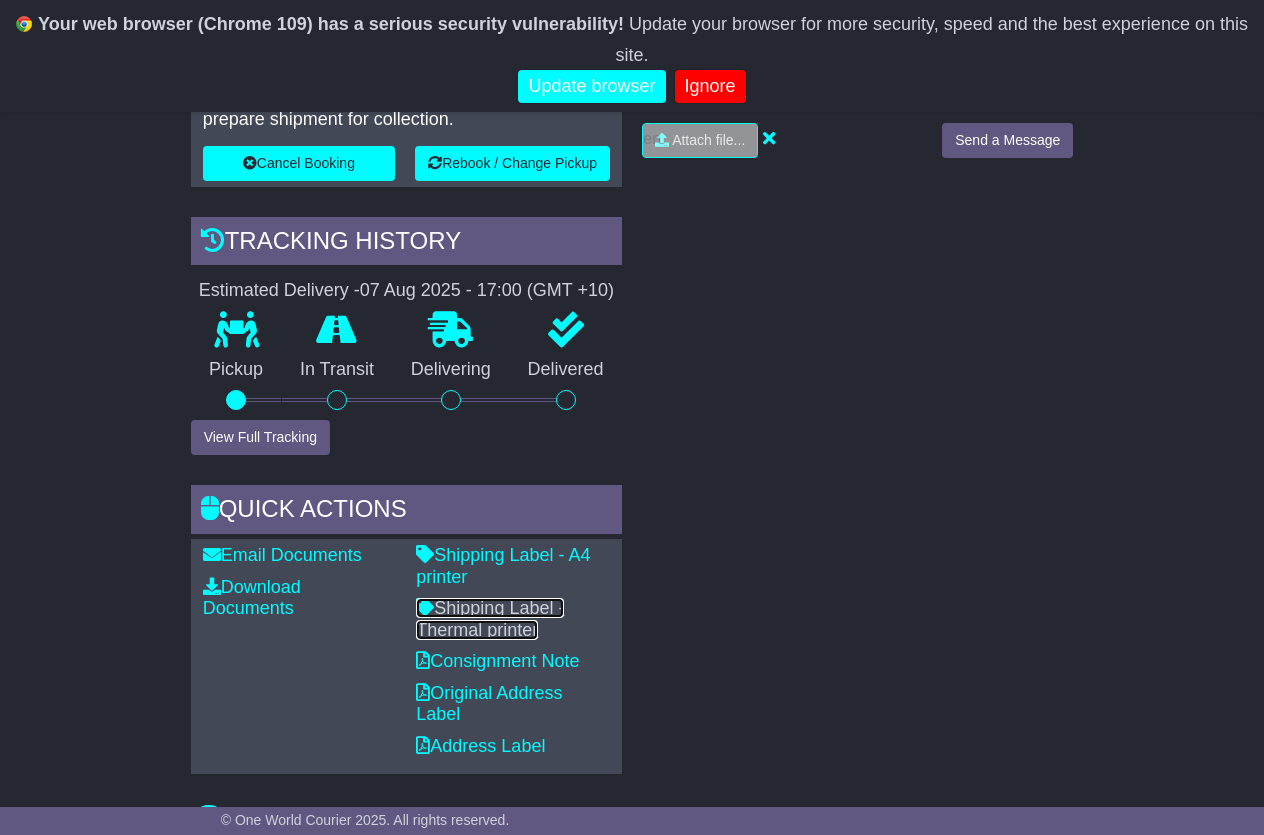 click on "Shipping Label - Thermal printer" at bounding box center (490, 619) 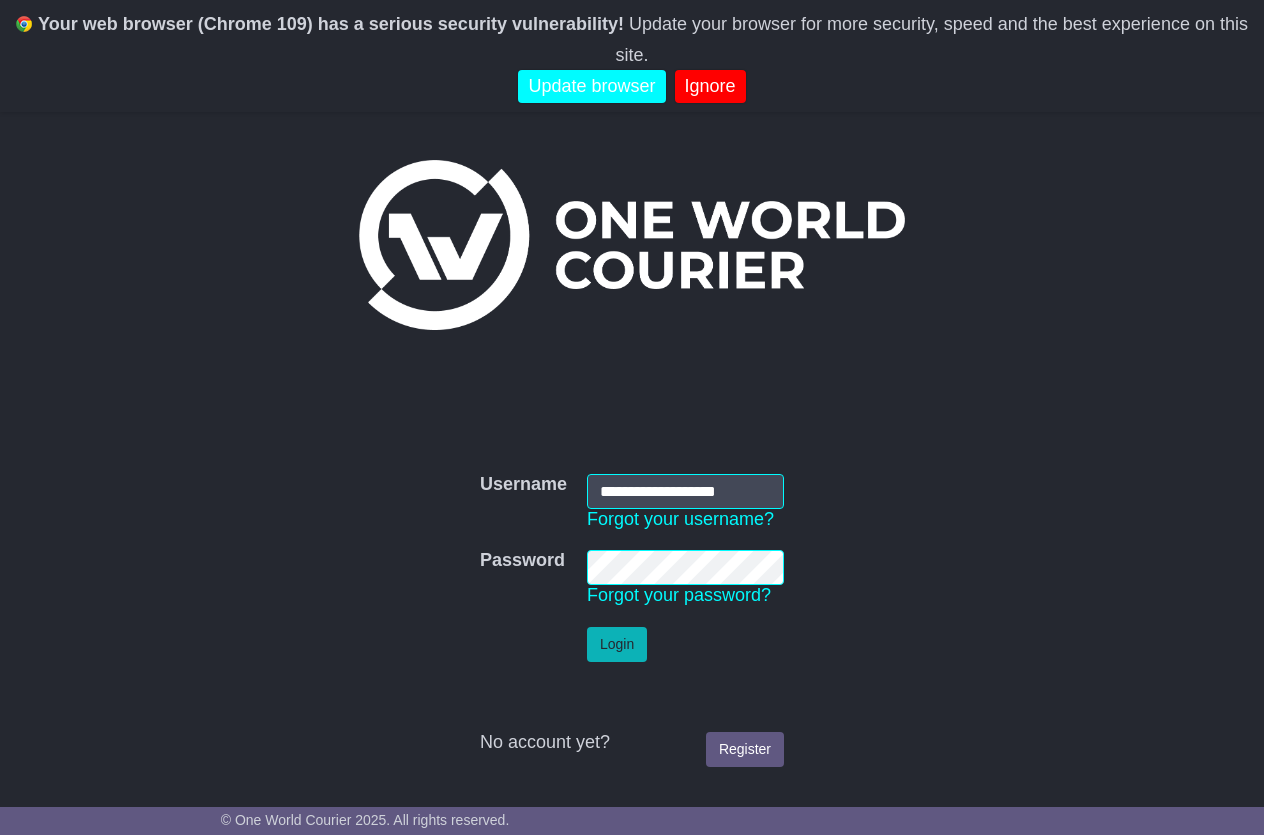 scroll, scrollTop: 0, scrollLeft: 0, axis: both 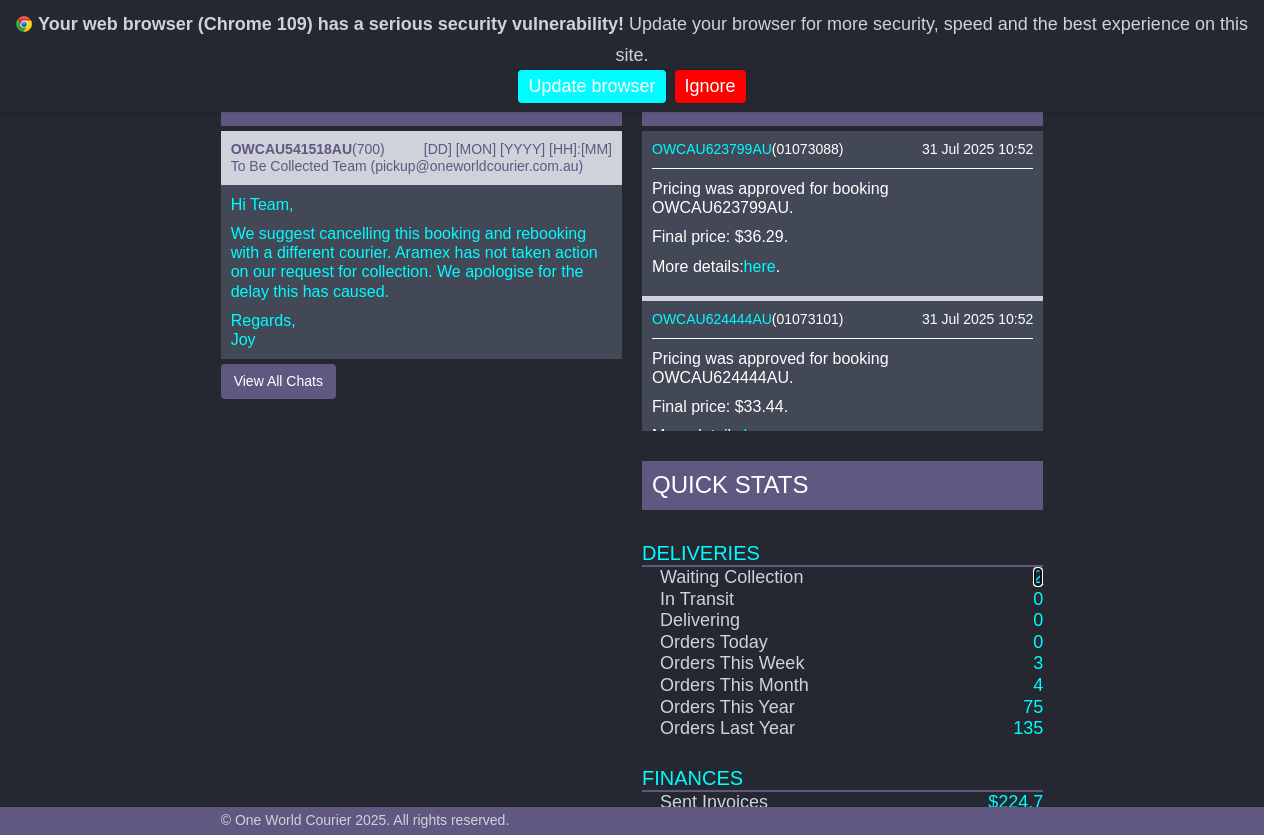 click on "2" at bounding box center [1038, 577] 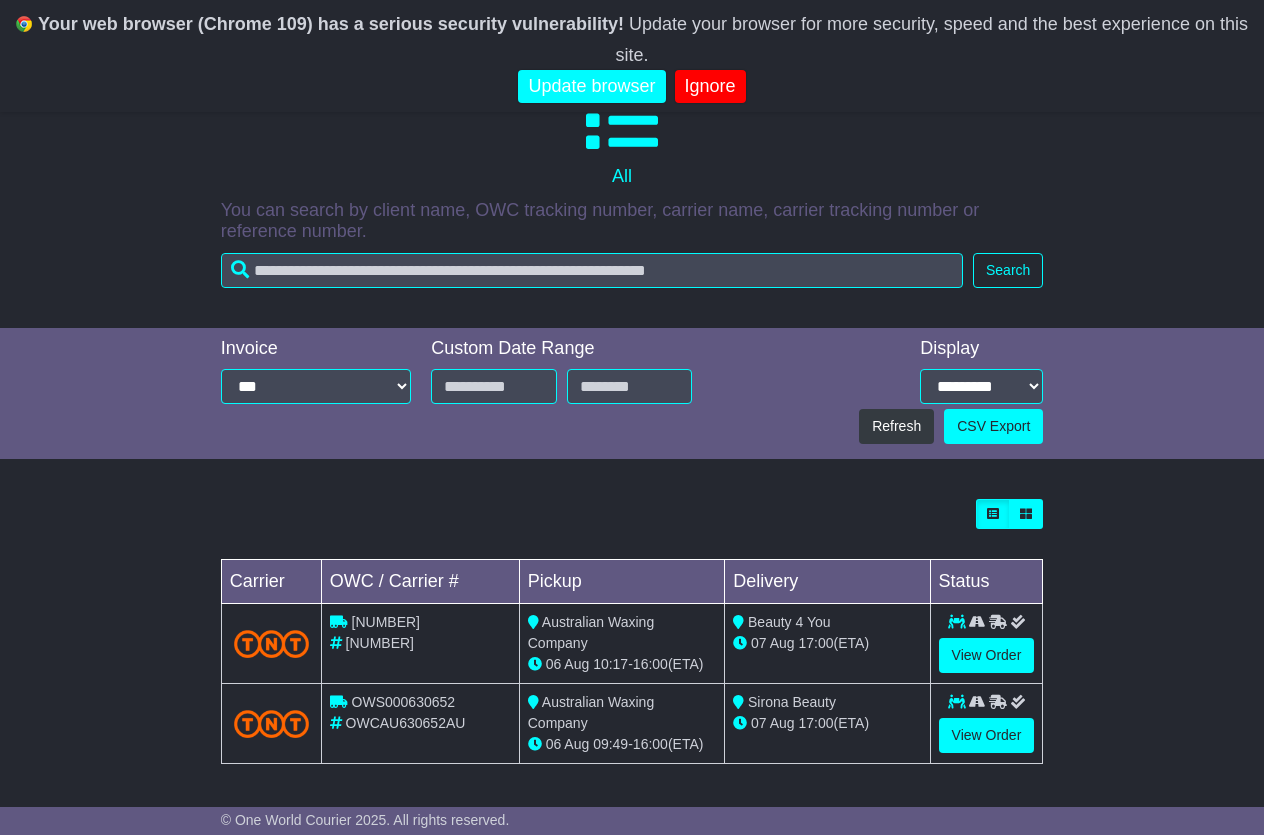 scroll, scrollTop: 400, scrollLeft: 0, axis: vertical 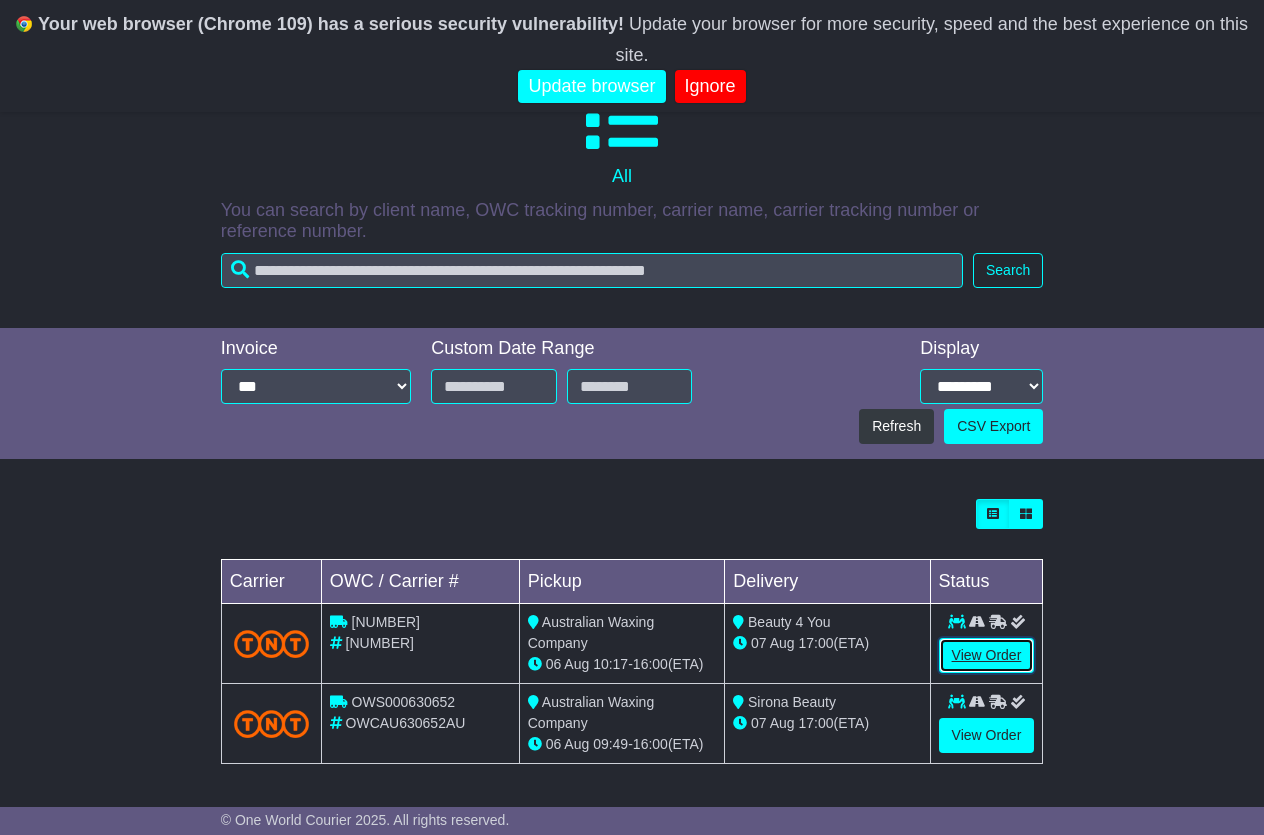 click on "View Order" at bounding box center (987, 655) 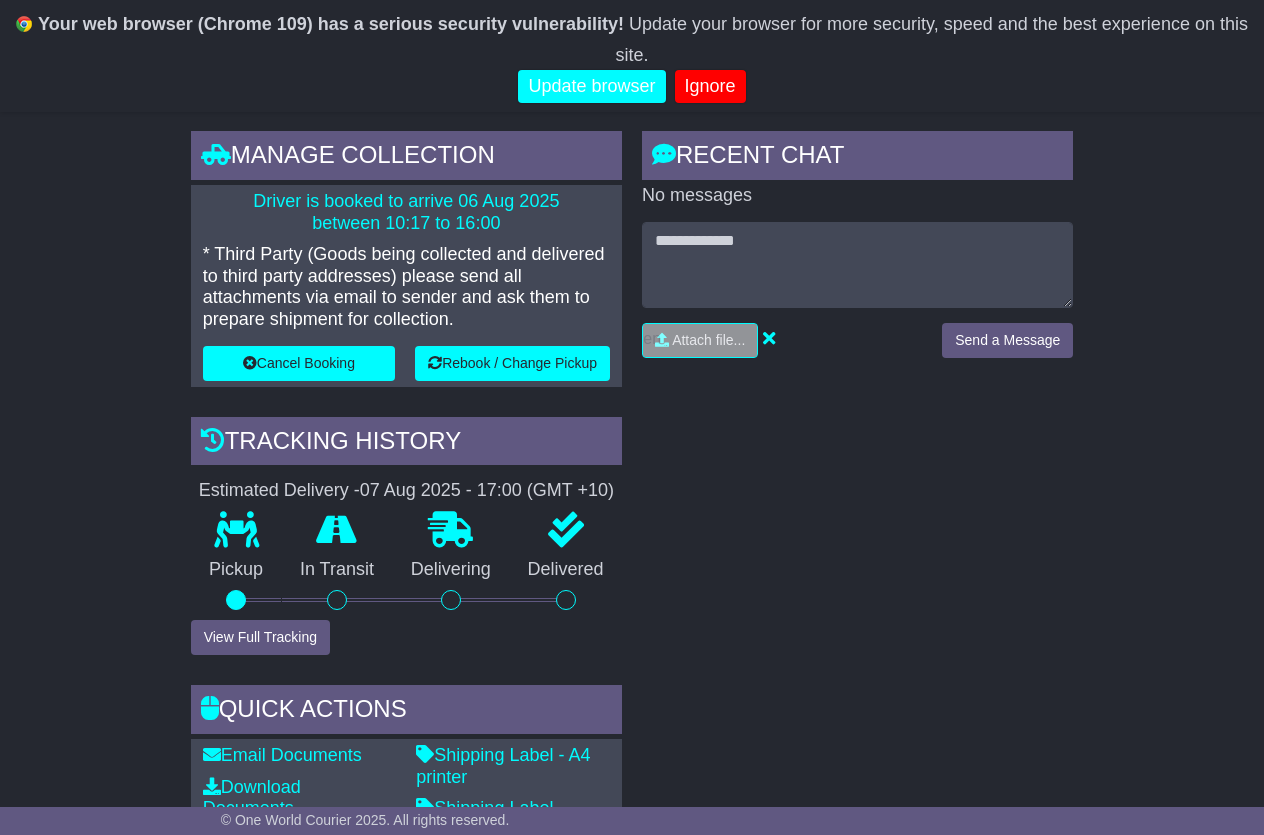 scroll, scrollTop: 400, scrollLeft: 0, axis: vertical 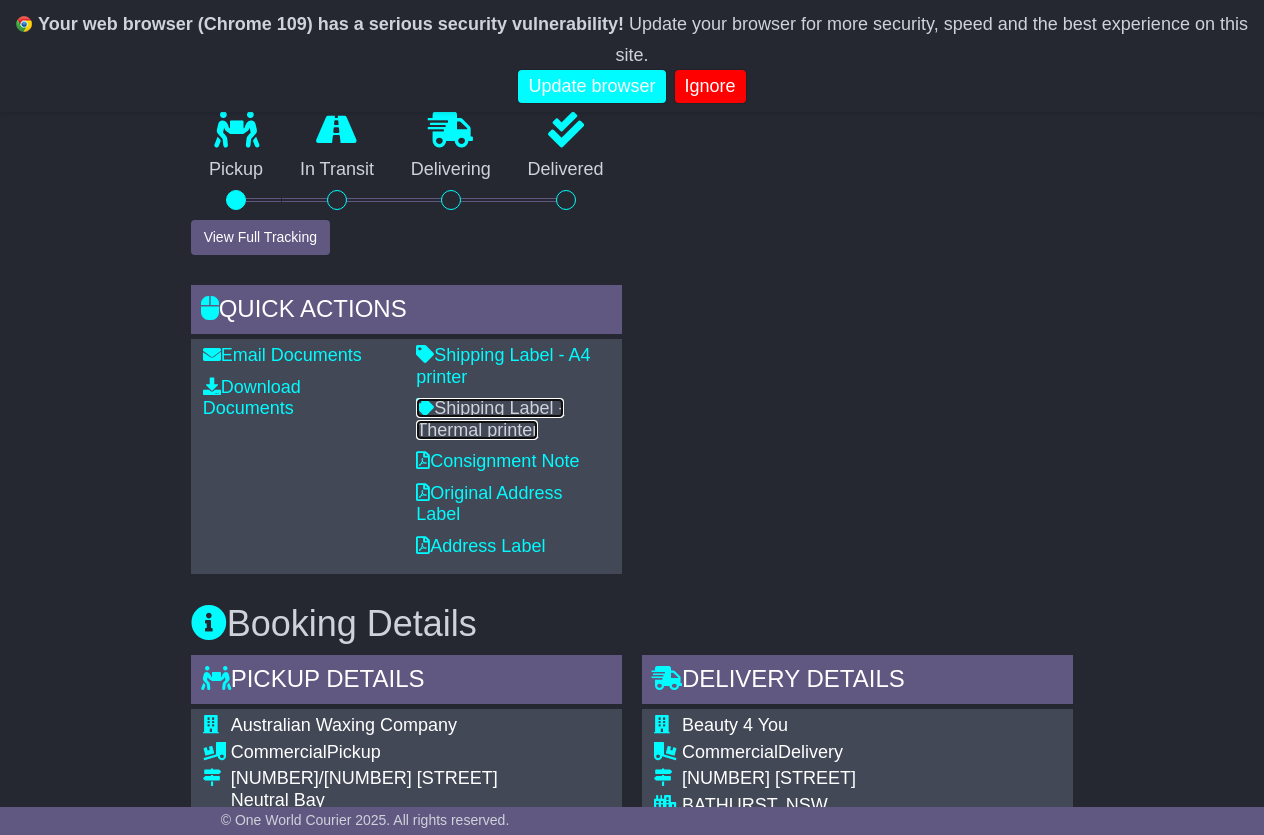 click on "Shipping Label - Thermal printer" at bounding box center (490, 419) 